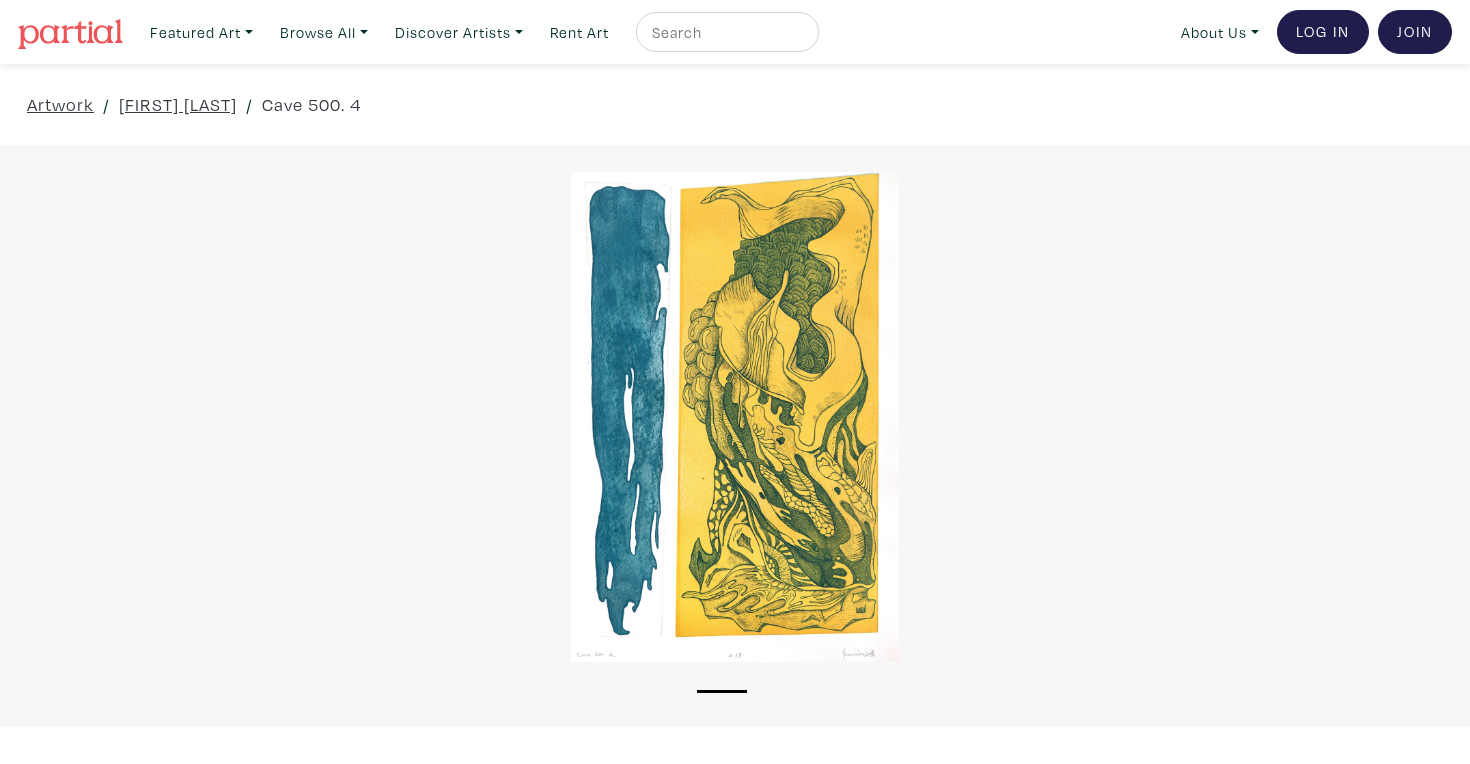 scroll, scrollTop: 0, scrollLeft: 0, axis: both 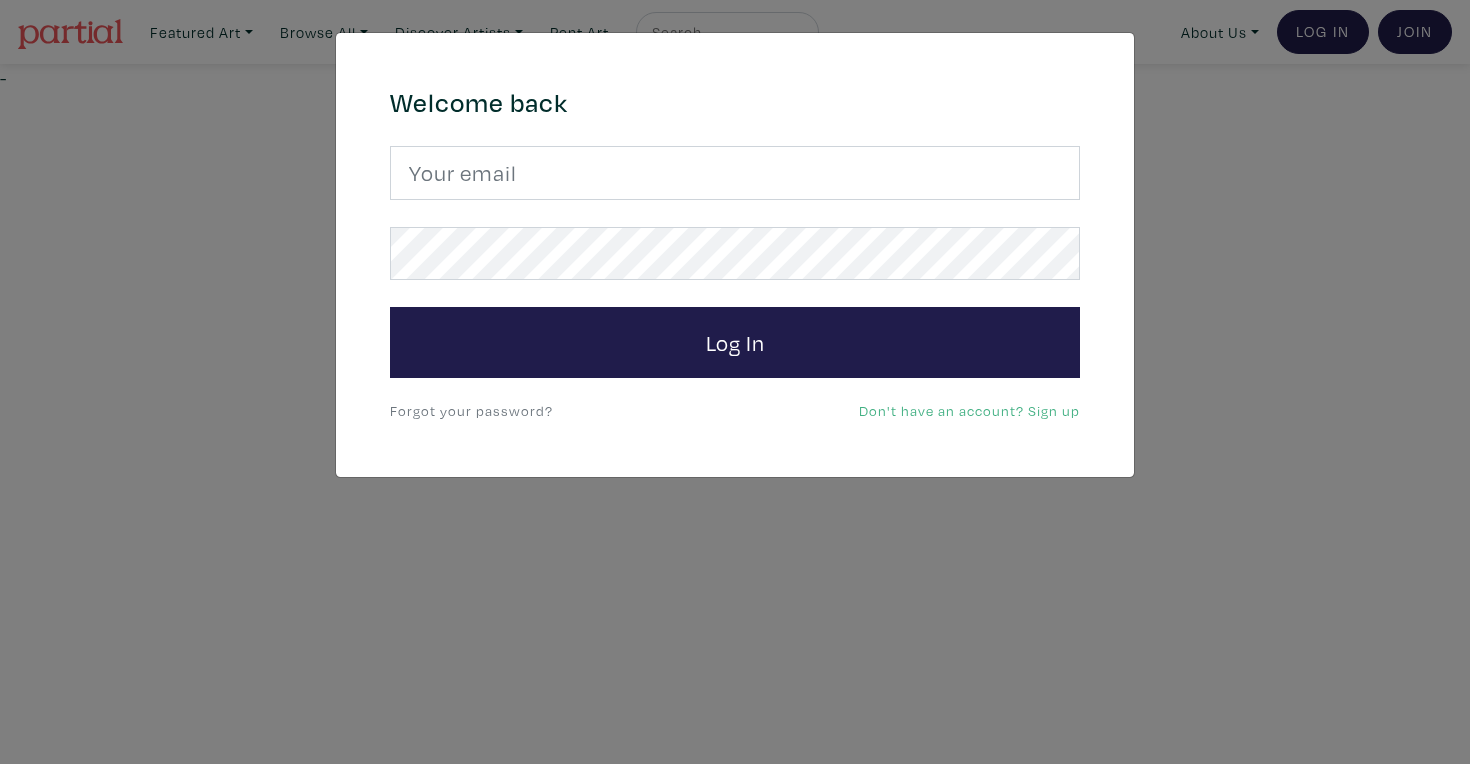 click on "×
664c6a6d6e3476504e6b79362f4172494552756f694733386b666278545363695a485979654c474a7662337136375074713844787863484b6657326c51654c3742654e56463931396633303366756747473356695153456e534e49616975724e4c496254393562654b53516b4b5366703641543758346e796955575057467761
Welcome back
Log In
Forgot your password?
Don't have an account? Sign up
Save changes
Close" at bounding box center [735, 382] 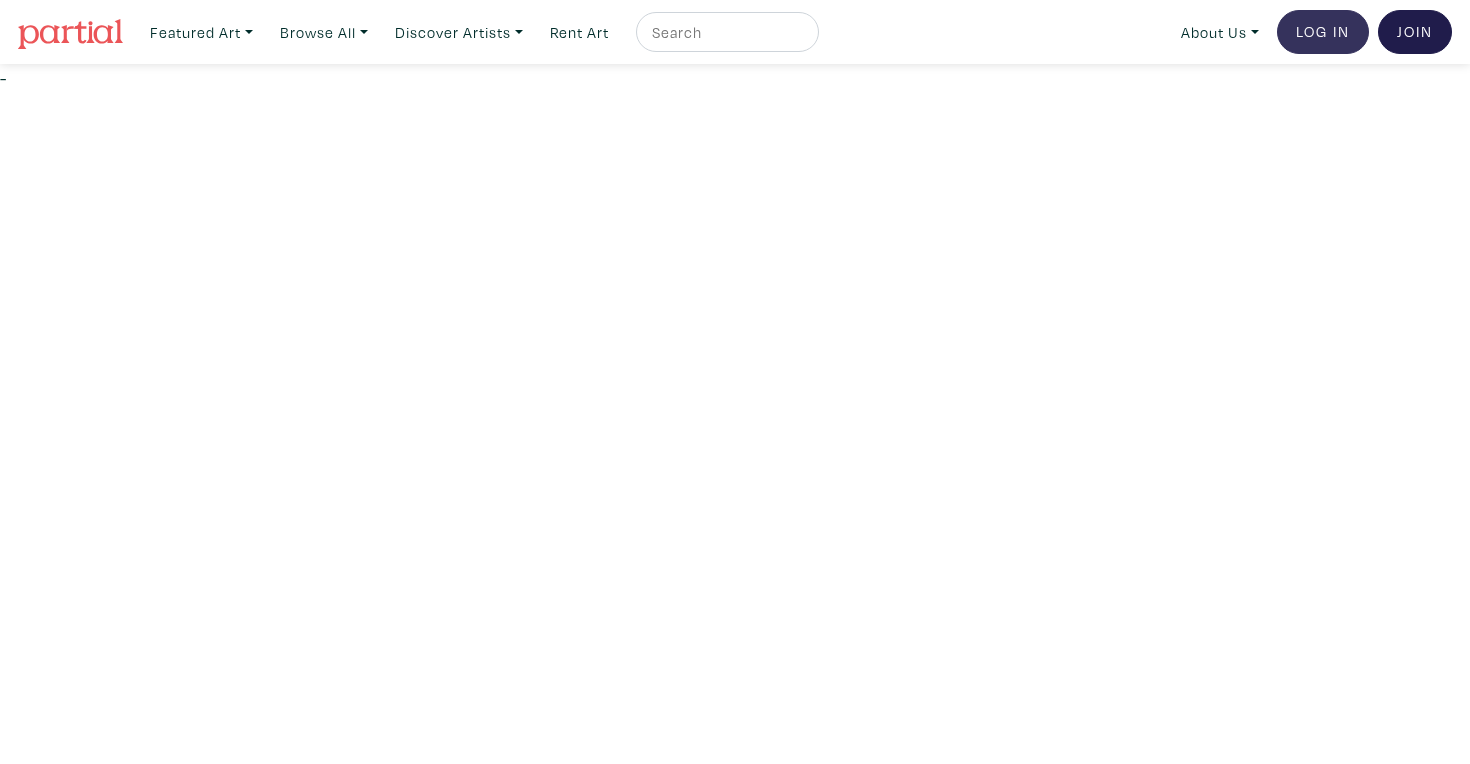 click on "Log In" at bounding box center (1323, 32) 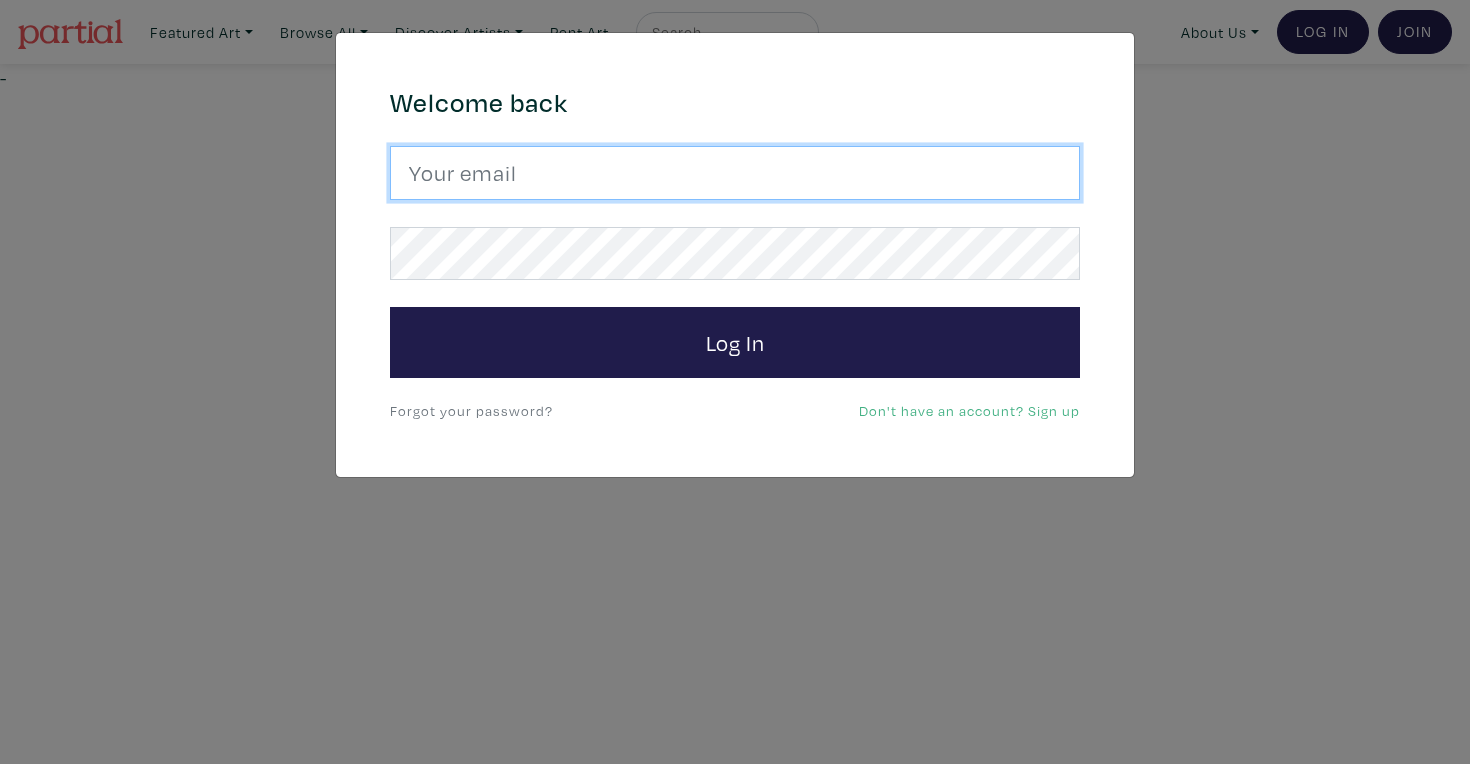 type on "lestelford@gmail.com" 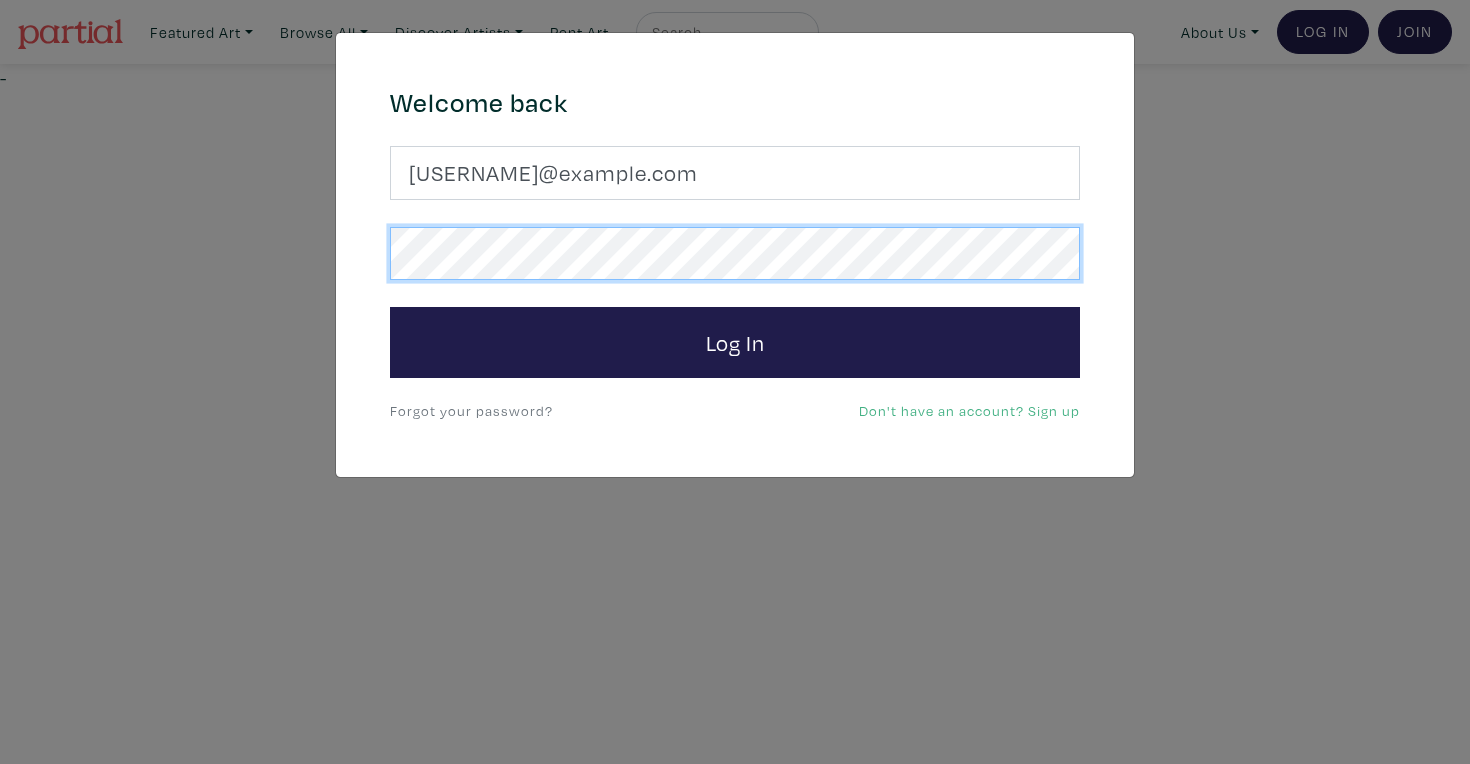 click on "Log In" at bounding box center [735, 343] 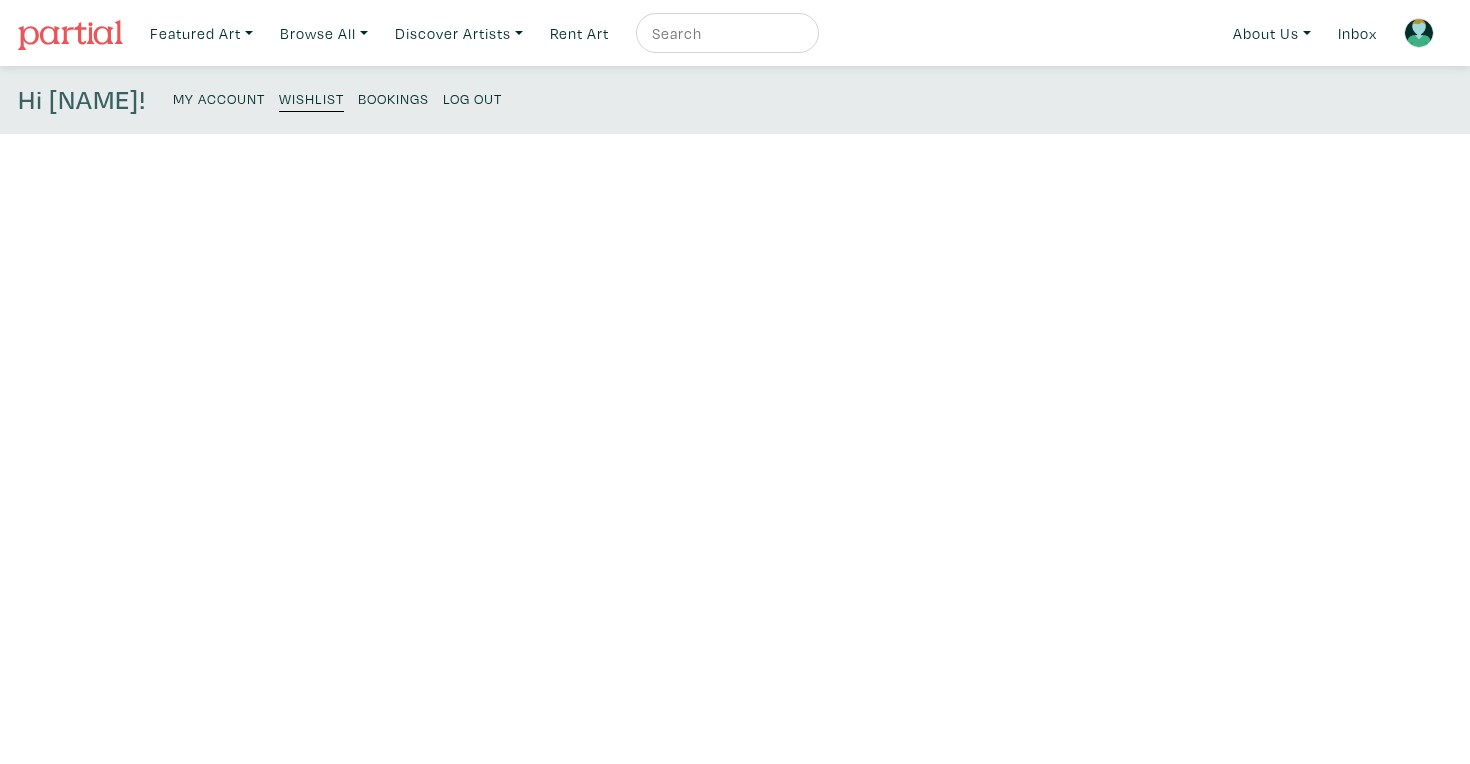 scroll, scrollTop: 0, scrollLeft: 0, axis: both 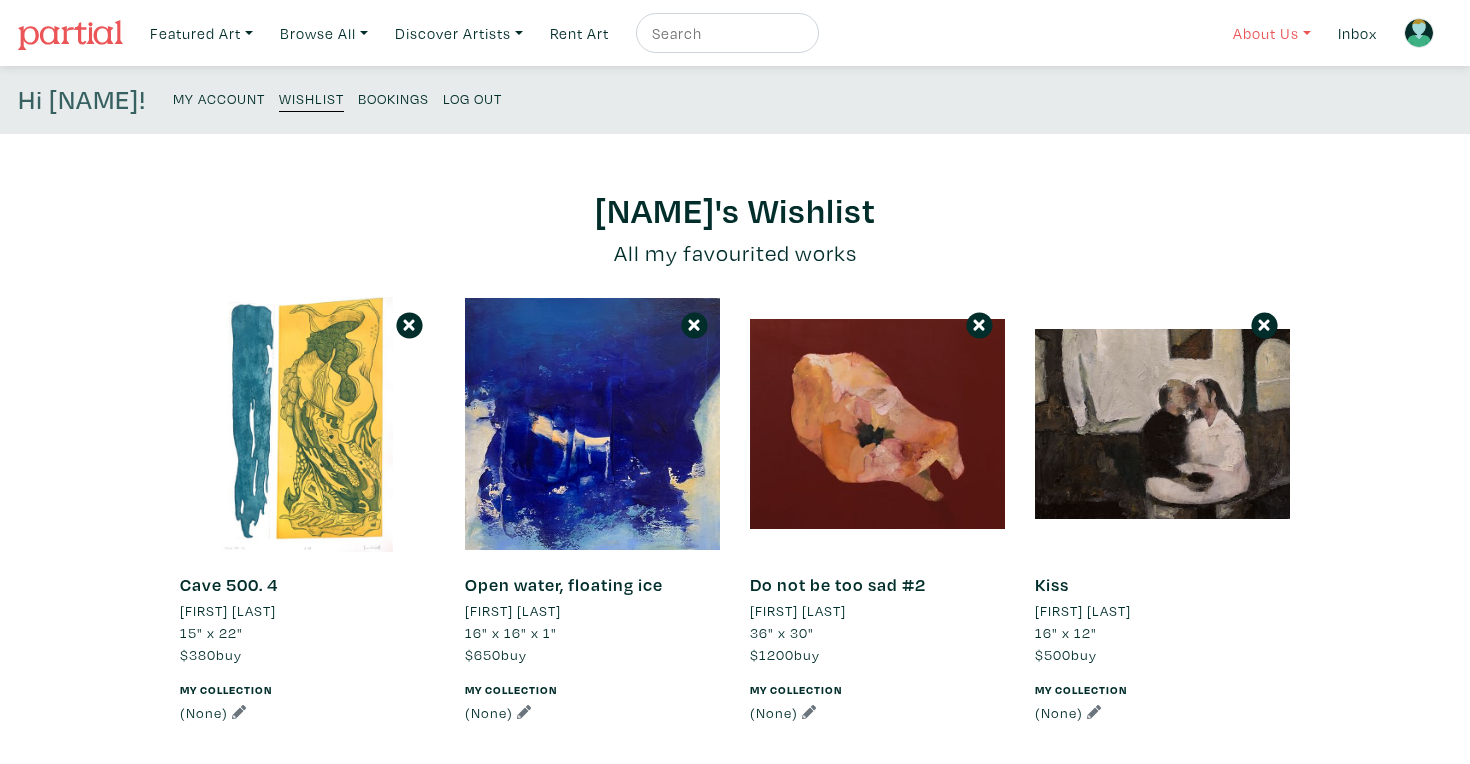click on "About Us" at bounding box center [1272, 33] 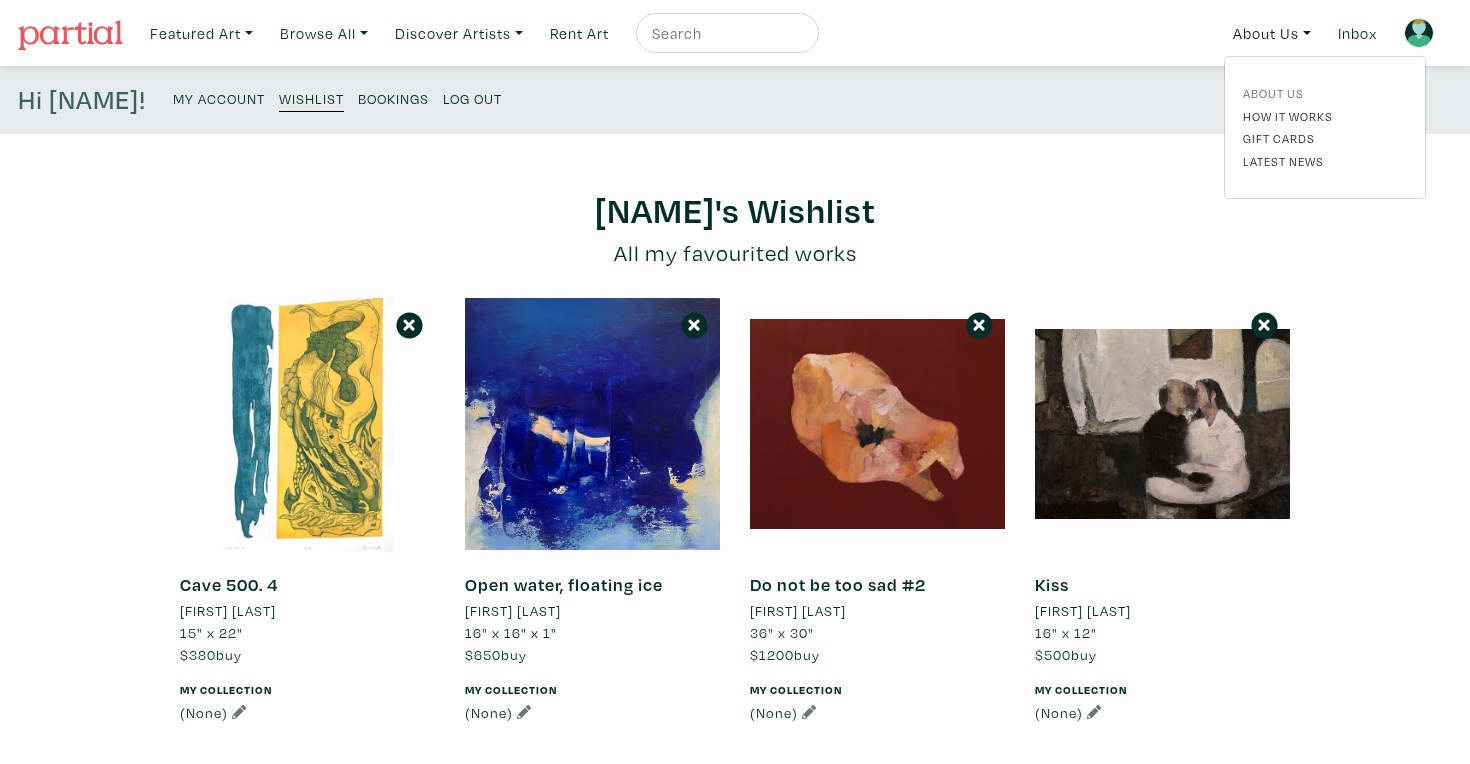click on "About Us" at bounding box center (1325, 93) 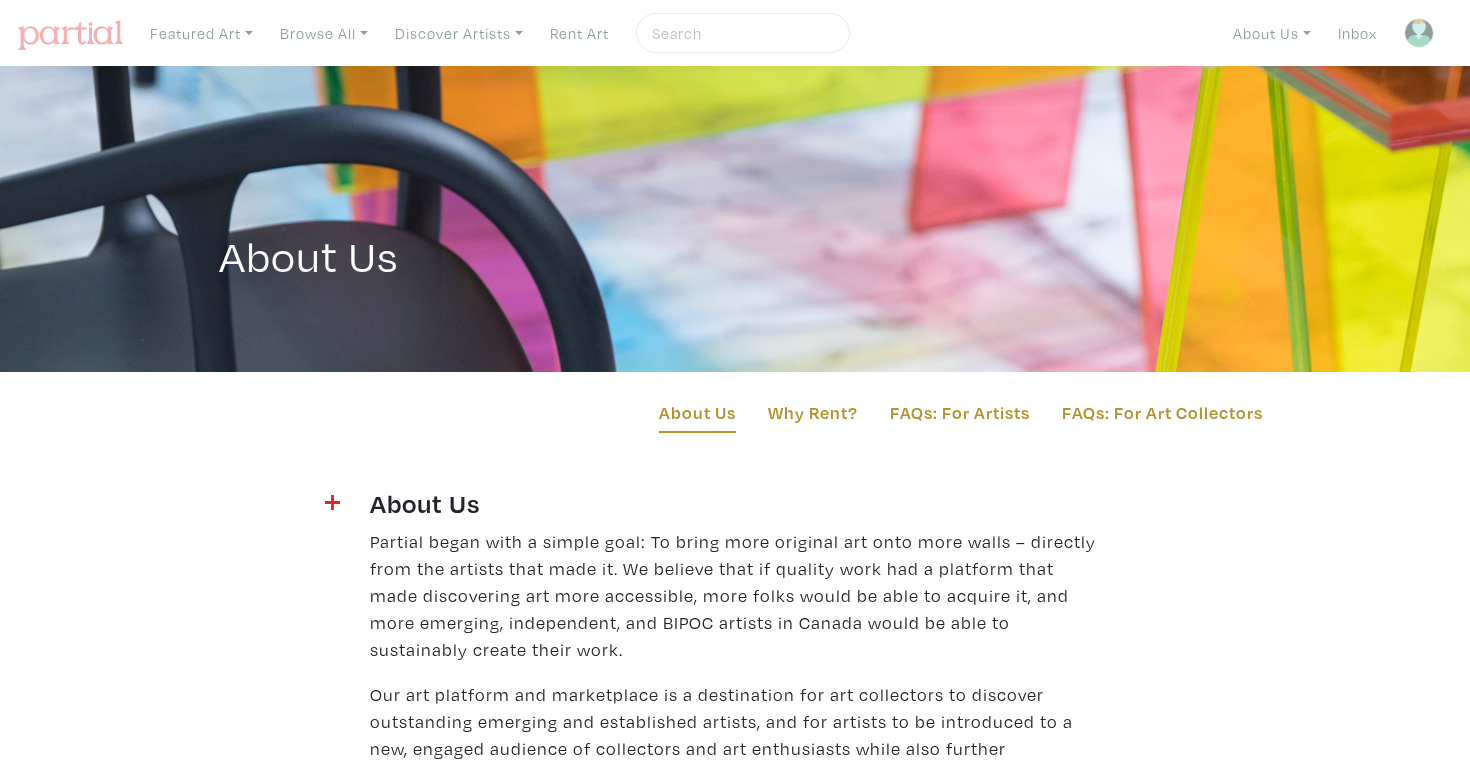 scroll, scrollTop: 0, scrollLeft: 0, axis: both 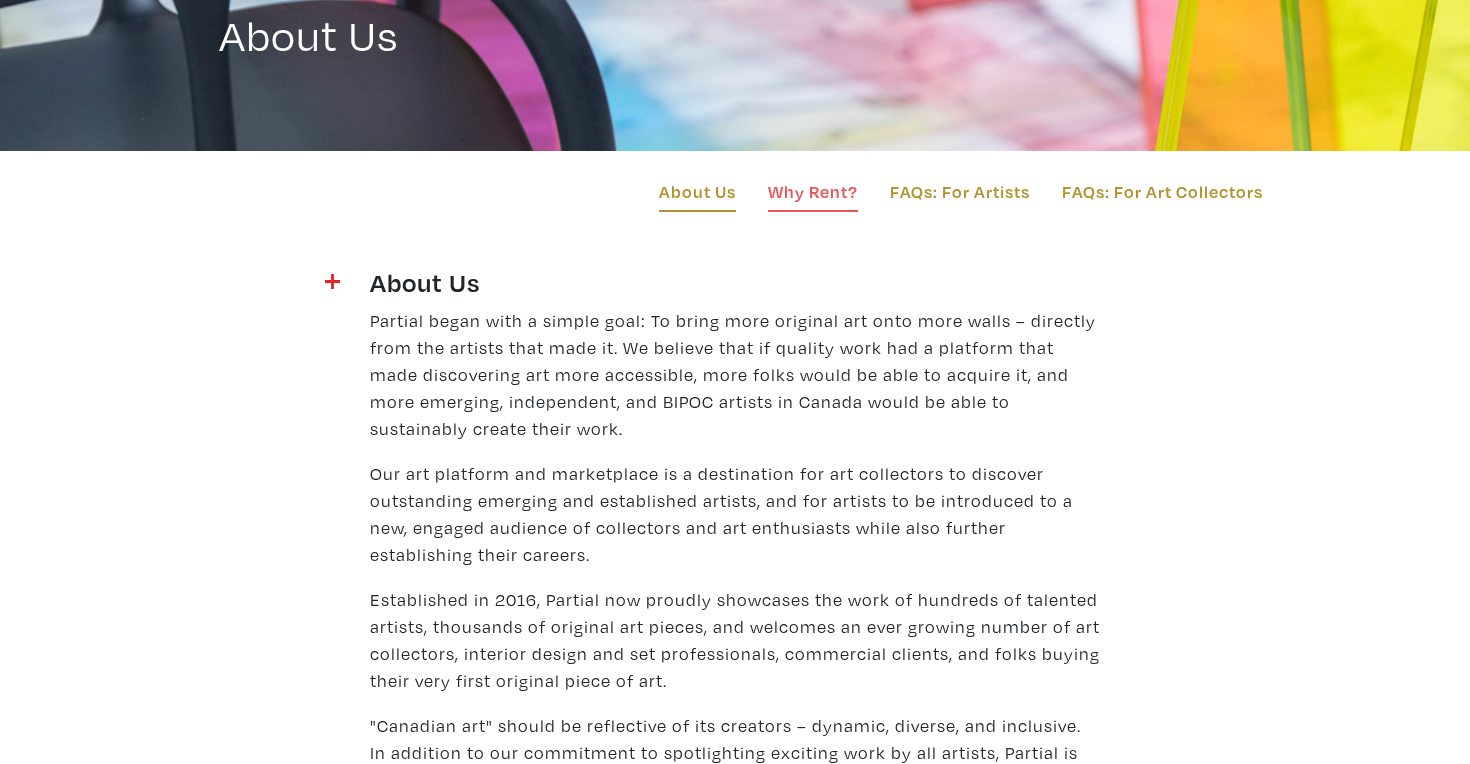 click on "Why Rent?" at bounding box center (813, 195) 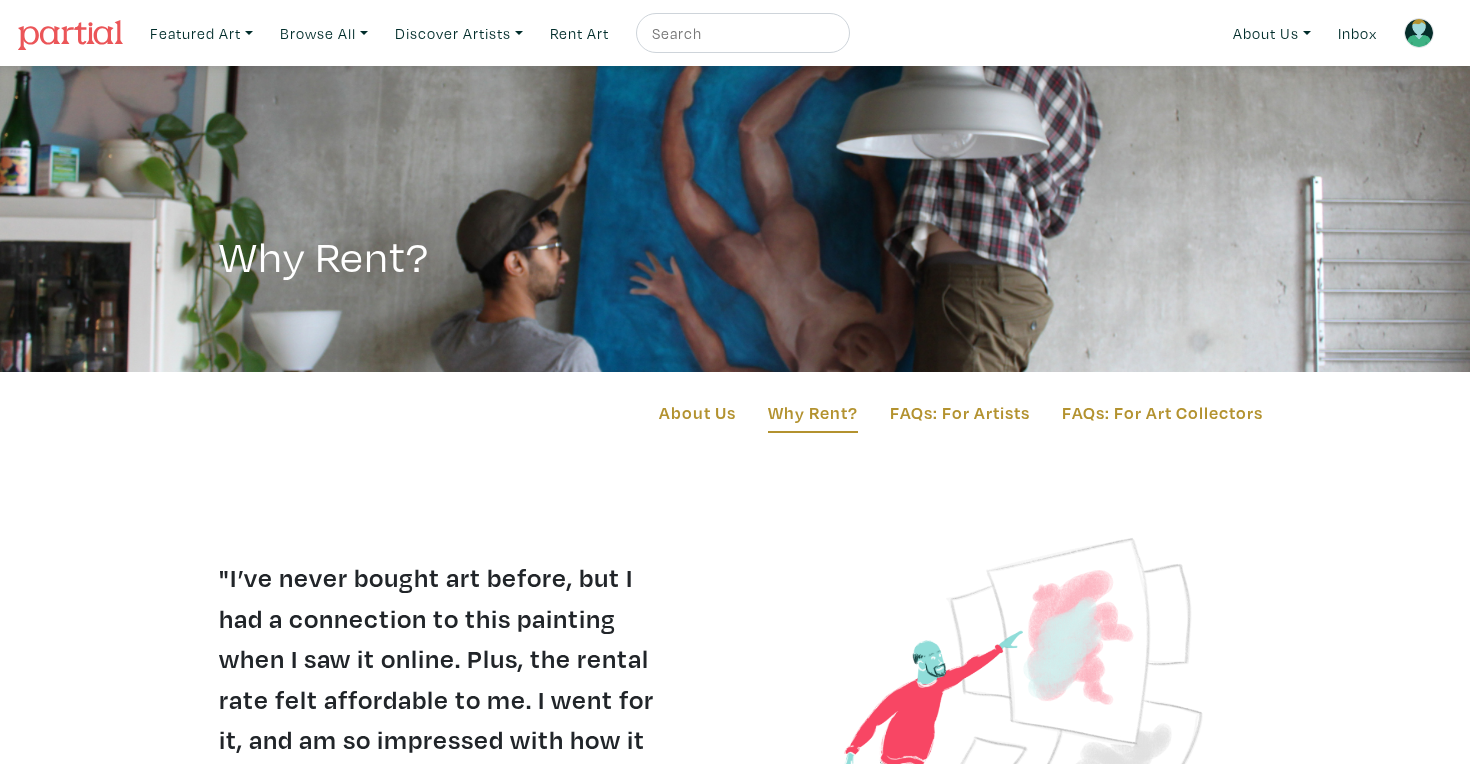 scroll, scrollTop: 0, scrollLeft: 0, axis: both 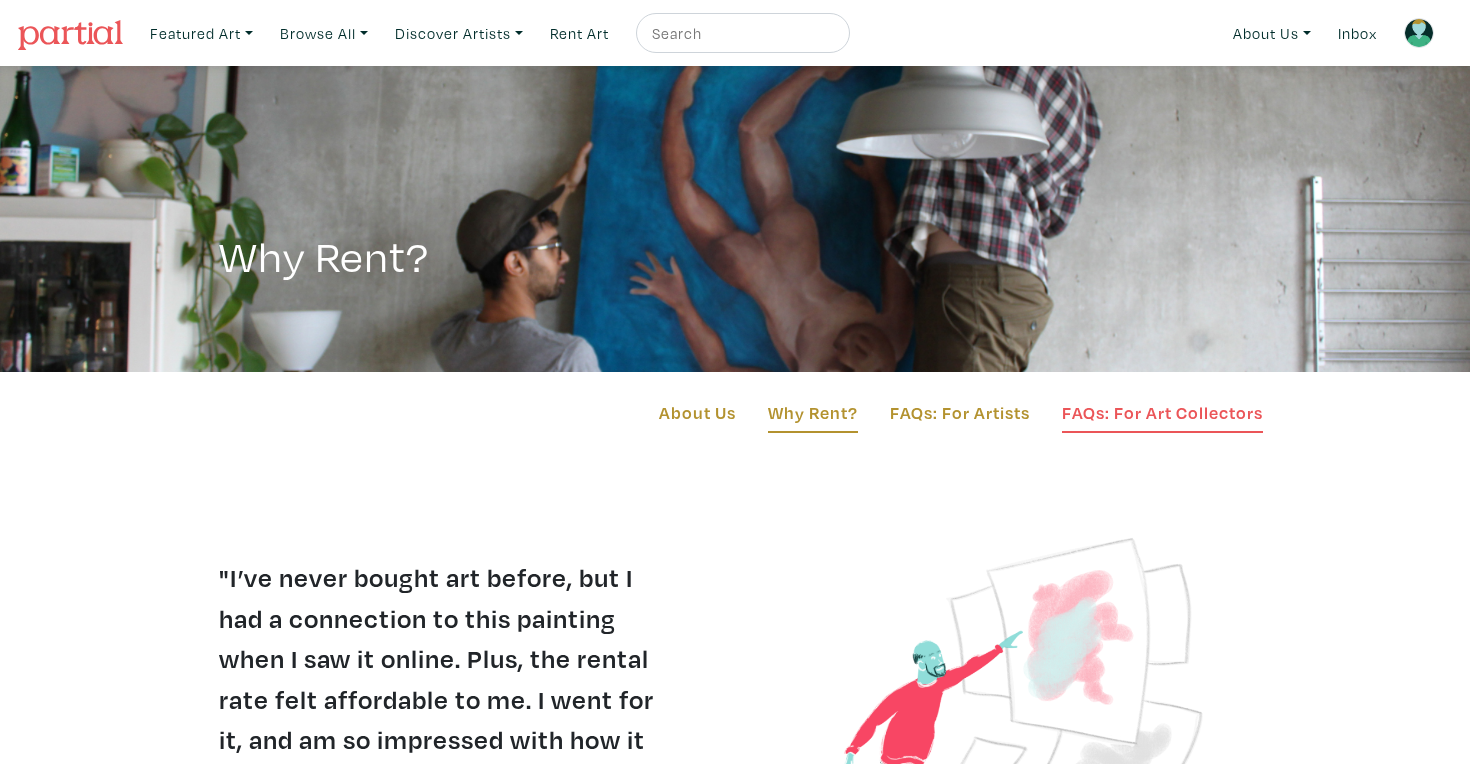 click on "FAQs: For Art Collectors" at bounding box center [1162, 416] 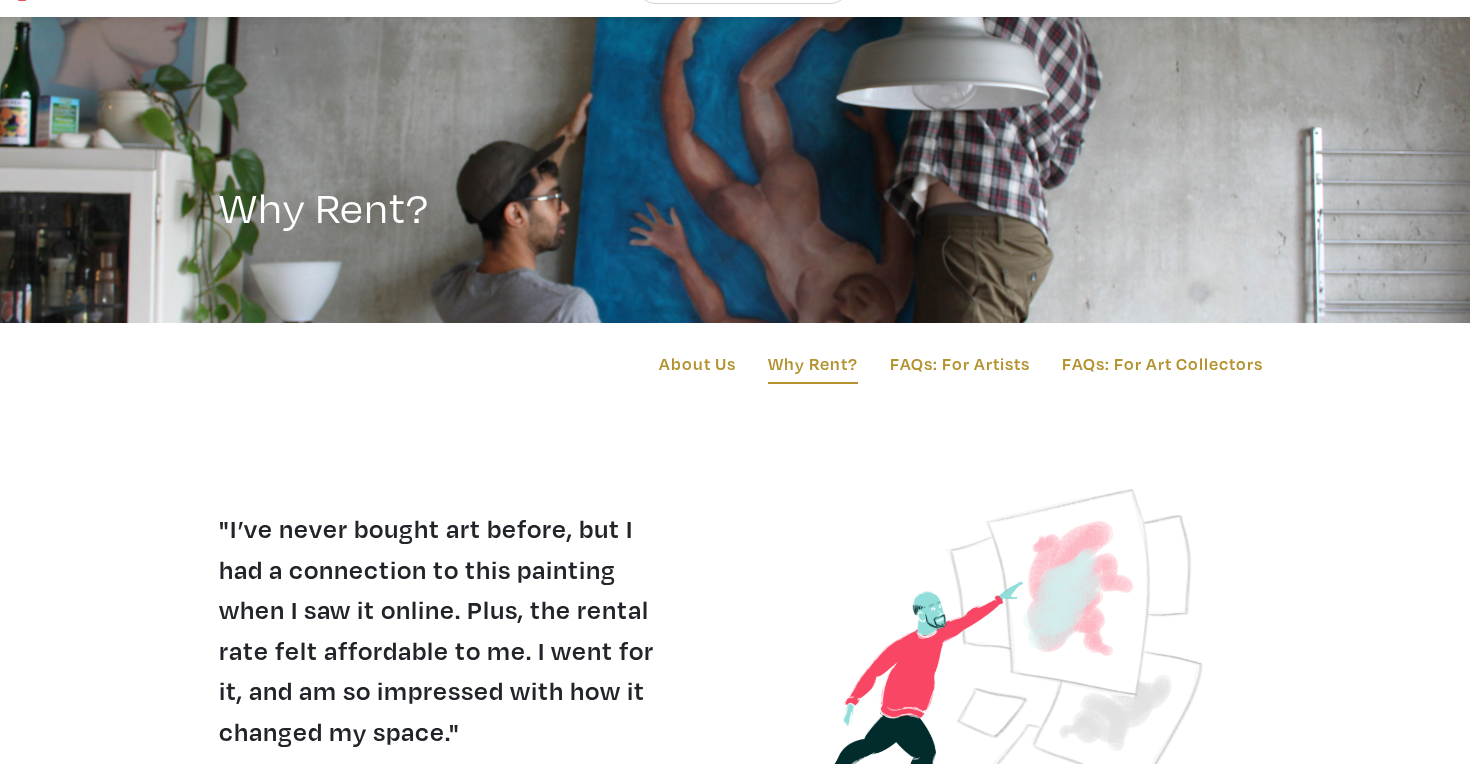scroll, scrollTop: 58, scrollLeft: 0, axis: vertical 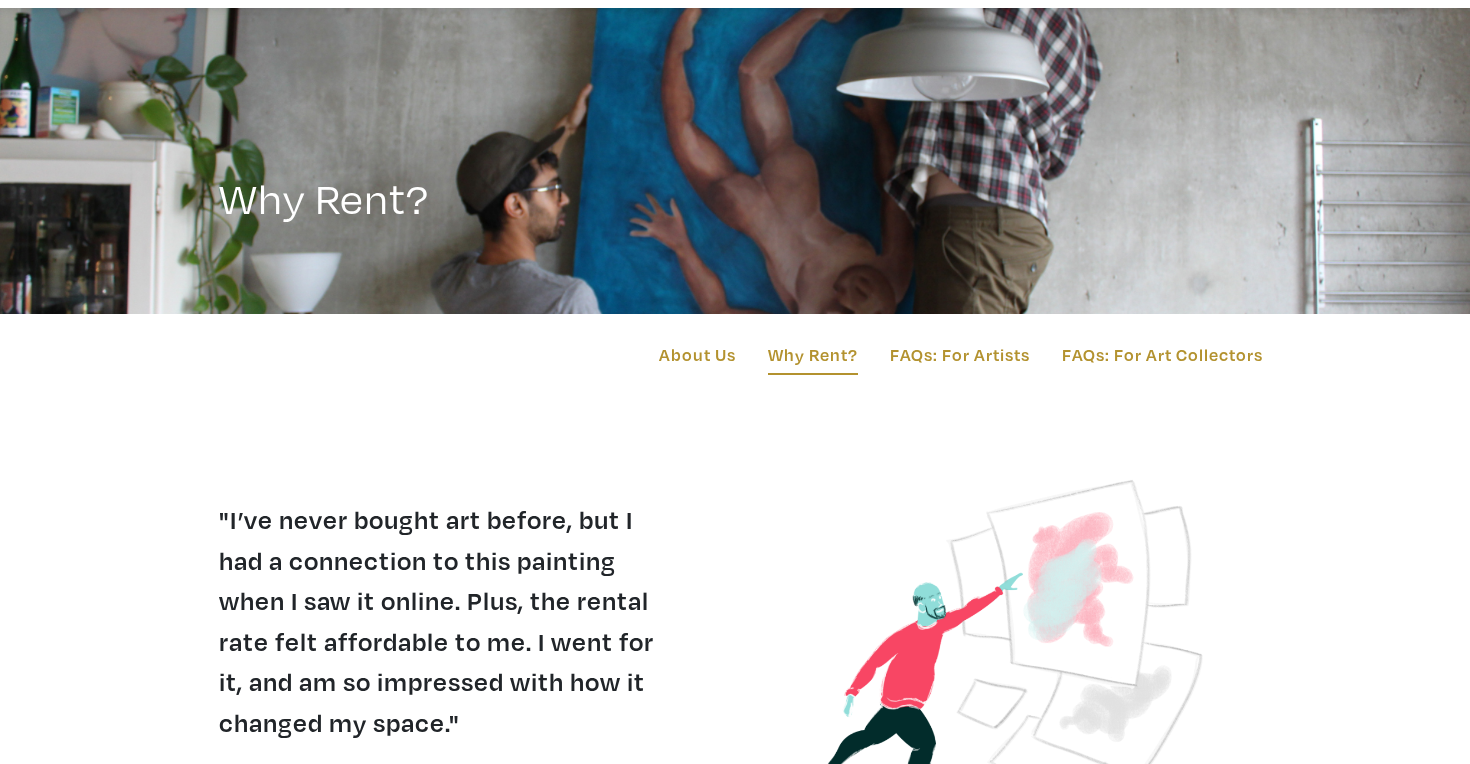click on "About Us
Why Rent?
FAQs: For Artists
FAQs: For Art Collectors" at bounding box center (735, 358) 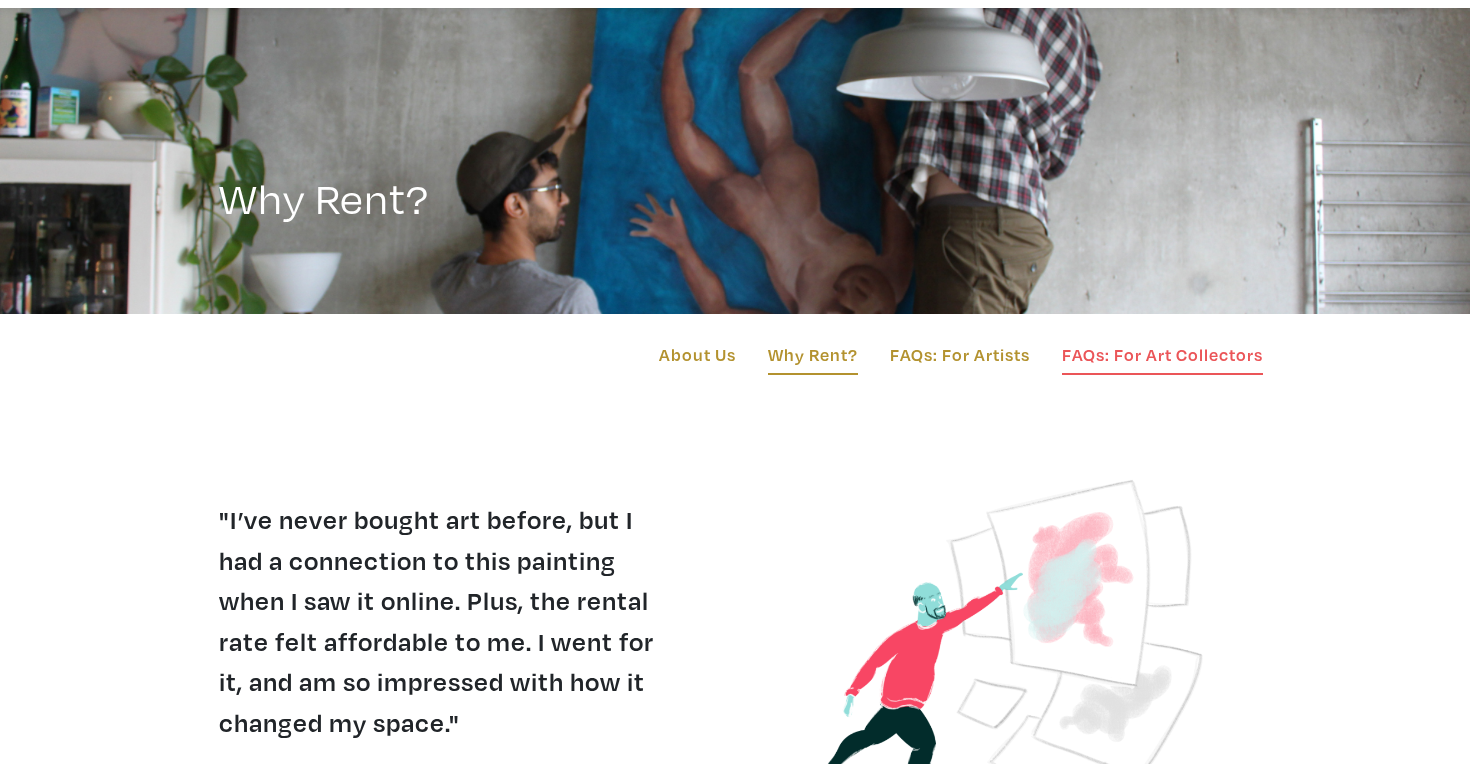 click on "FAQs: For Art Collectors" at bounding box center (1162, 358) 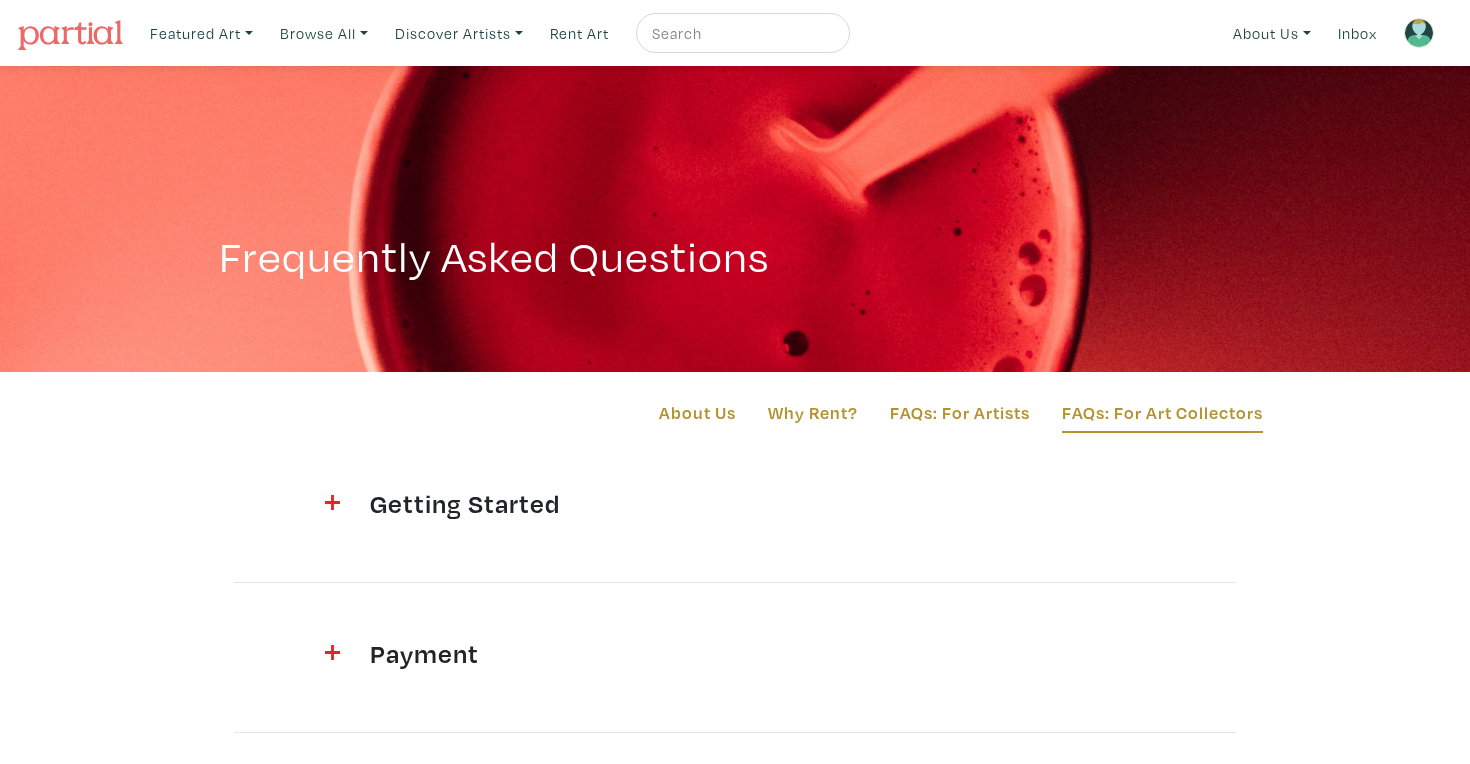 scroll, scrollTop: 0, scrollLeft: 0, axis: both 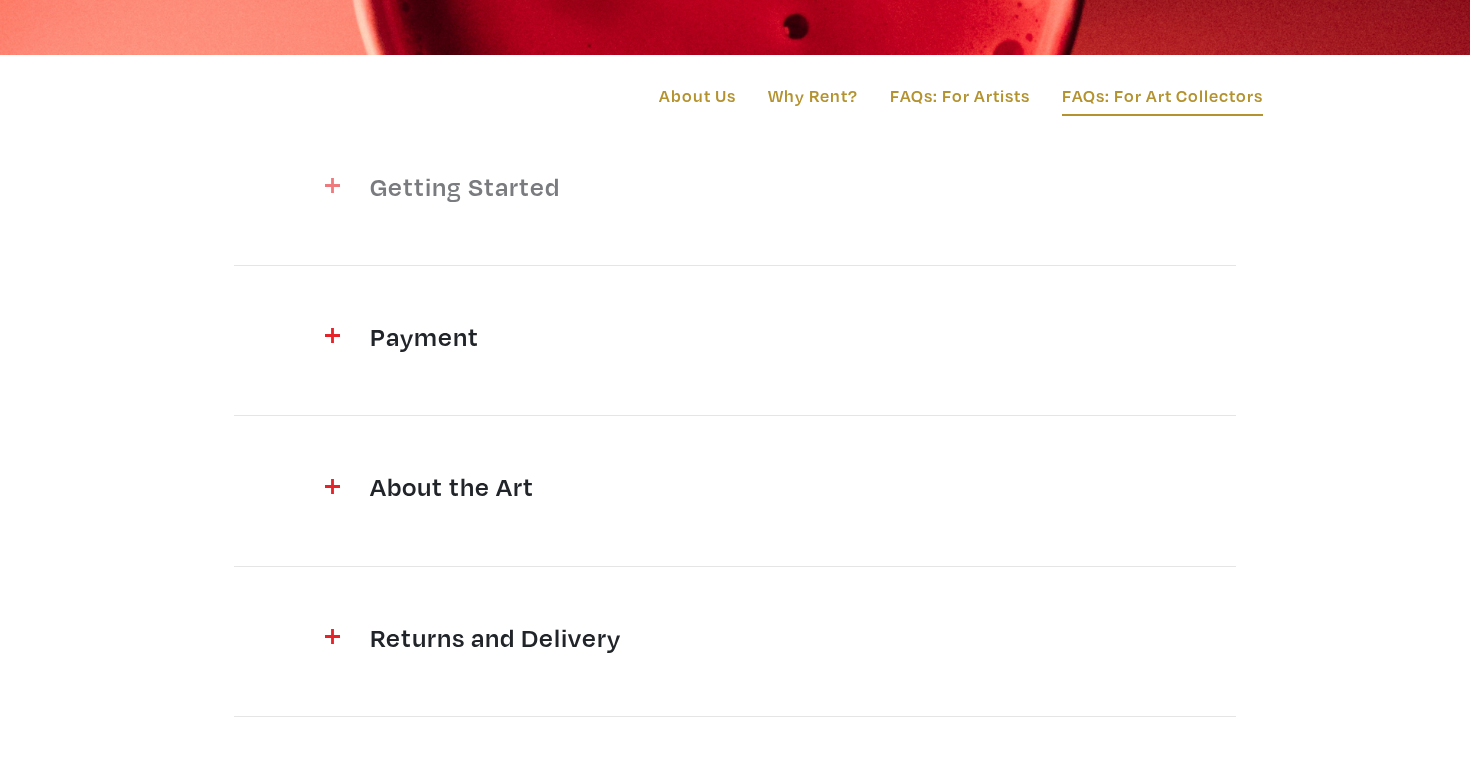 click on "Getting Started" at bounding box center [735, 186] 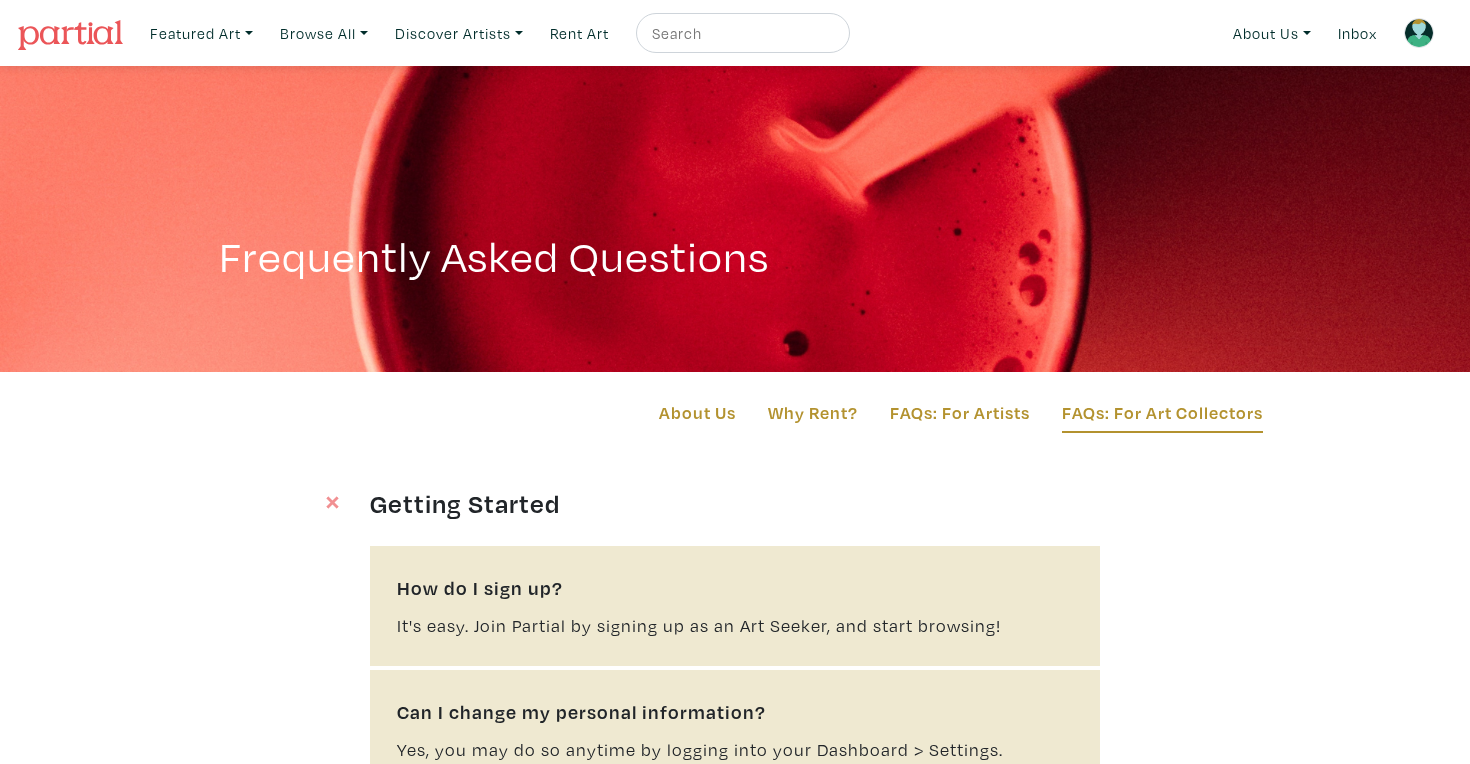 scroll, scrollTop: 0, scrollLeft: 0, axis: both 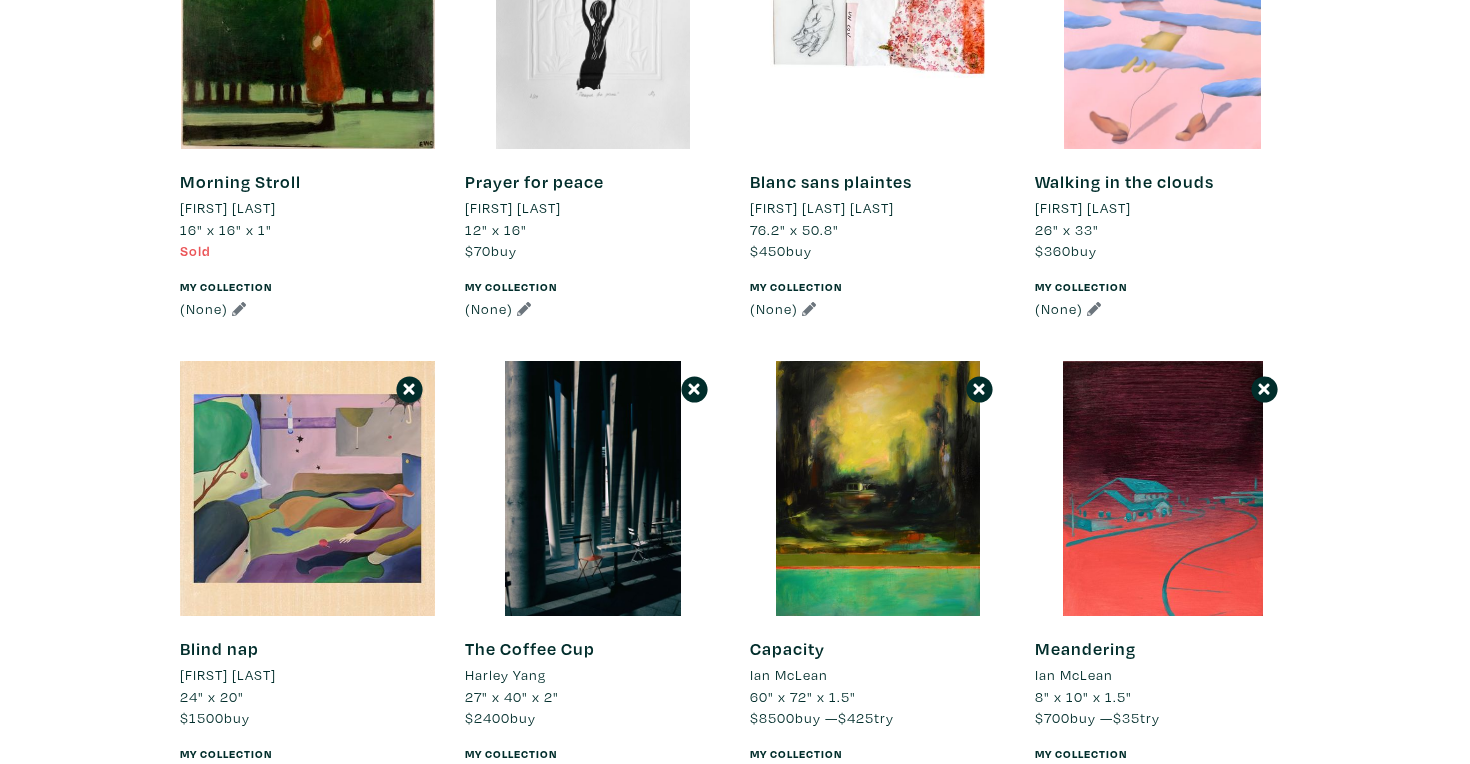 click at bounding box center (877, 488) 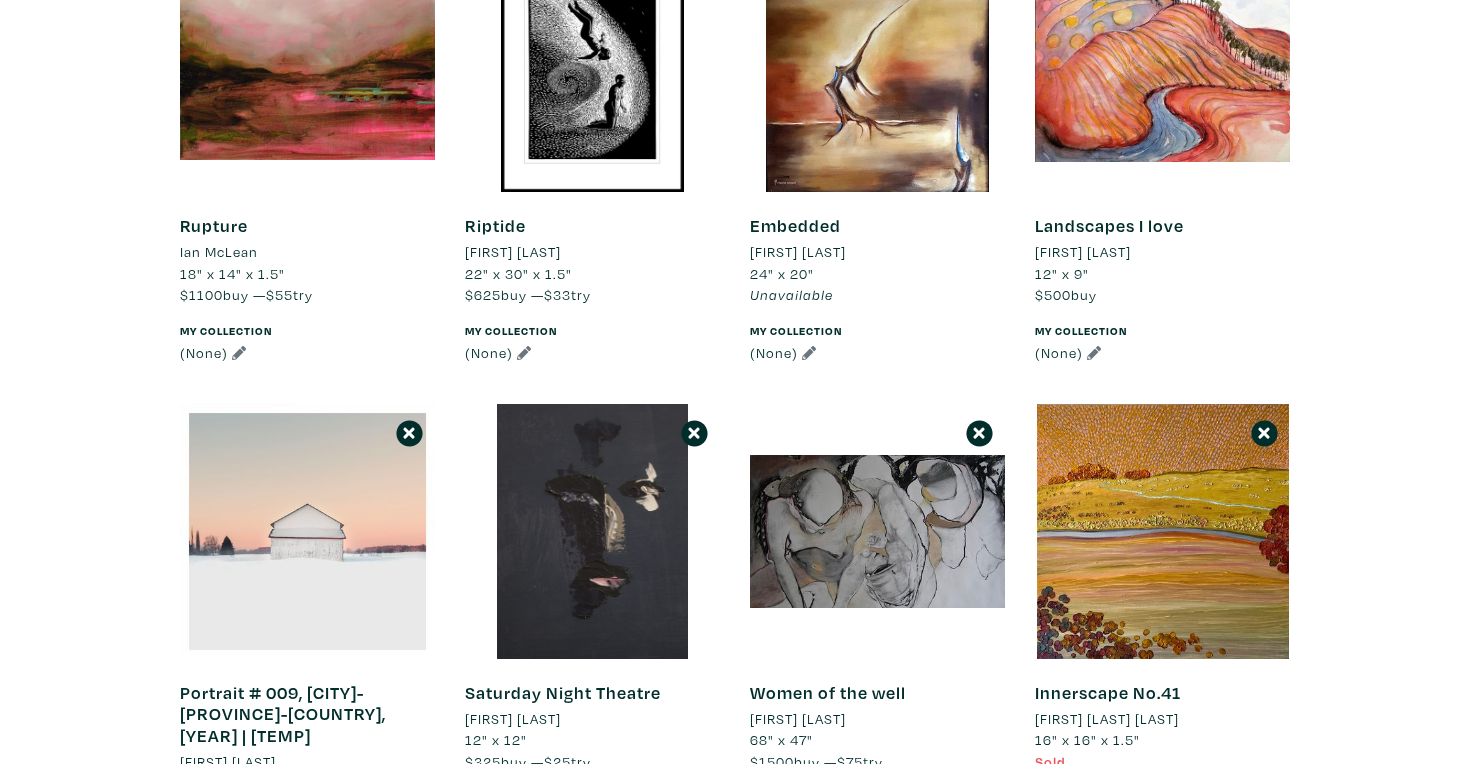 scroll, scrollTop: 1761, scrollLeft: 0, axis: vertical 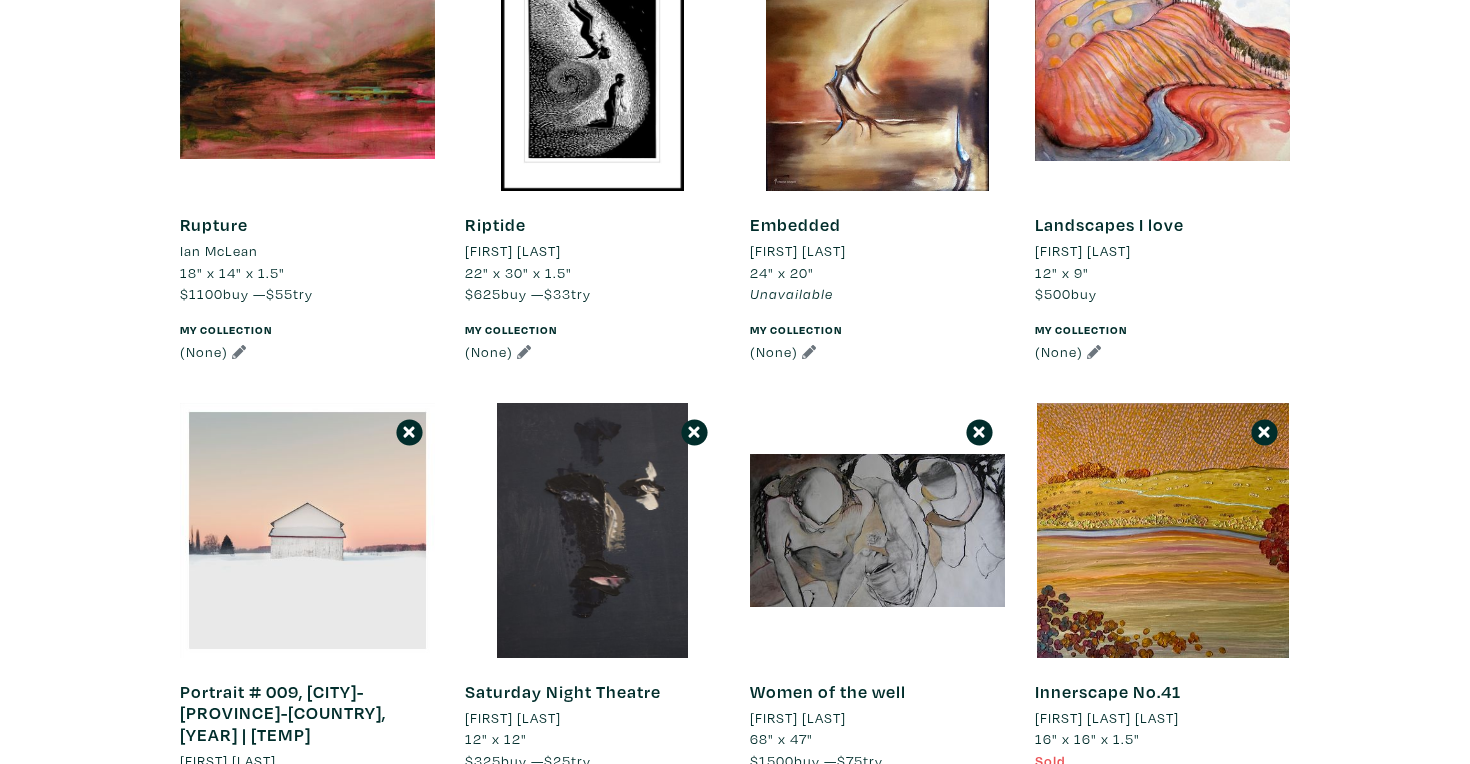 click at bounding box center (877, 530) 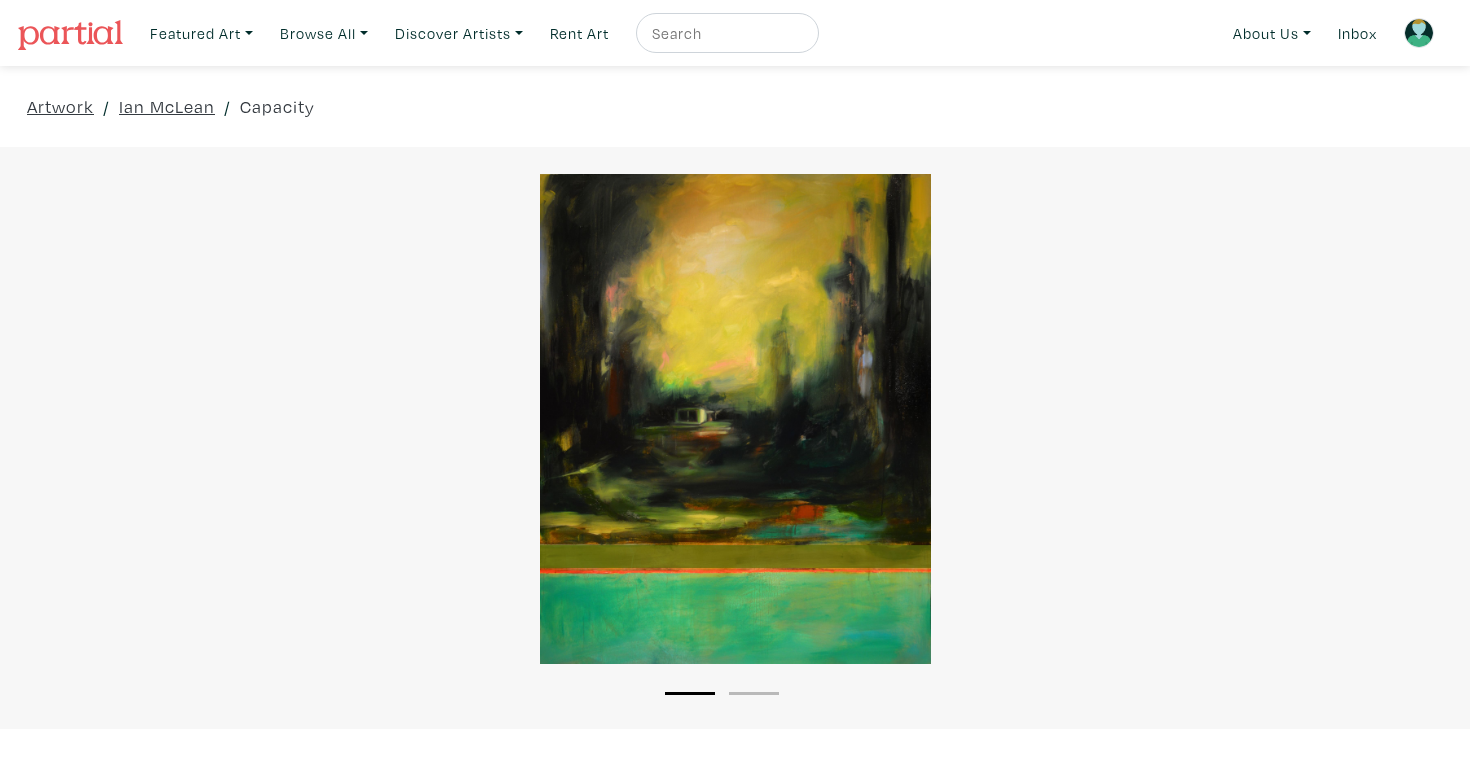 scroll, scrollTop: 0, scrollLeft: 0, axis: both 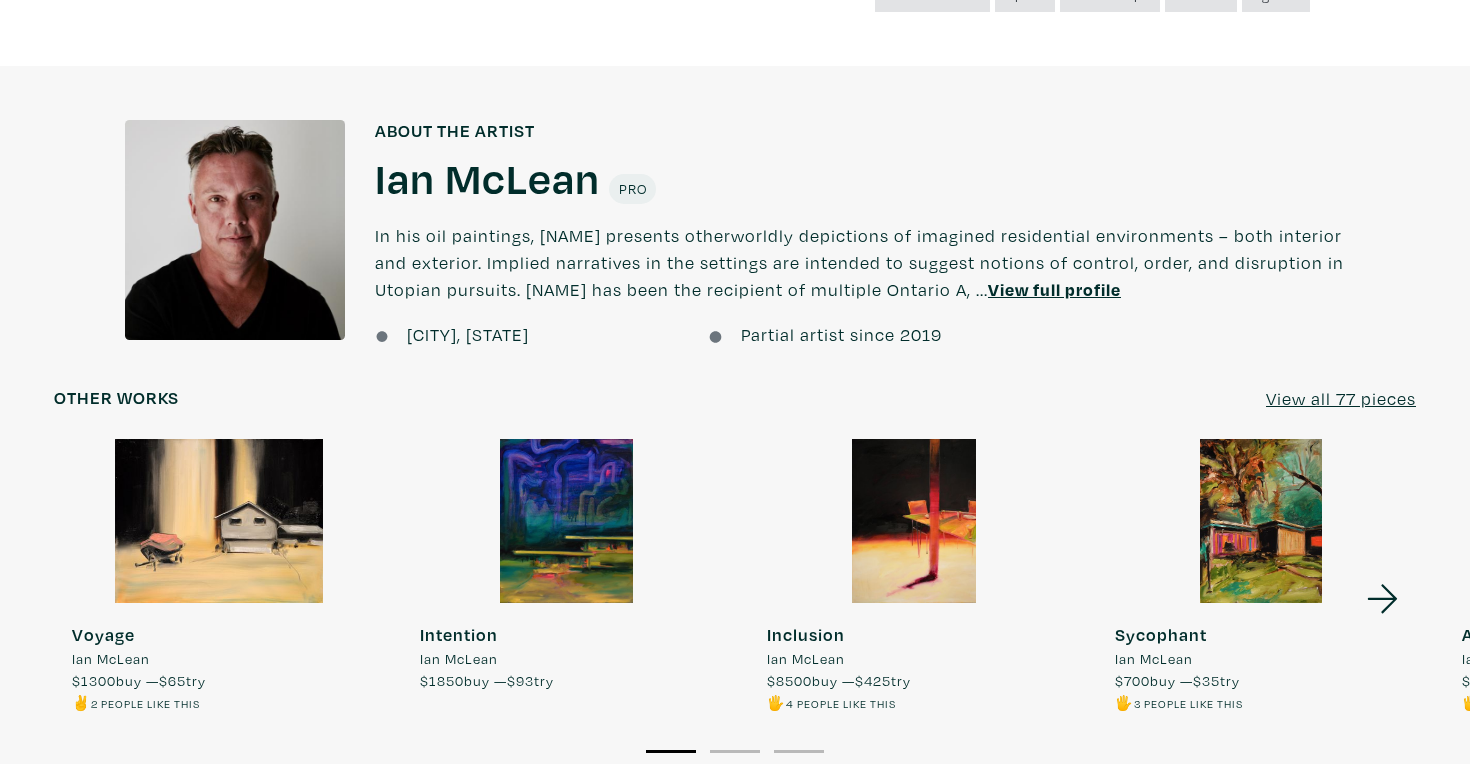 click on "View full profile" at bounding box center [1054, 289] 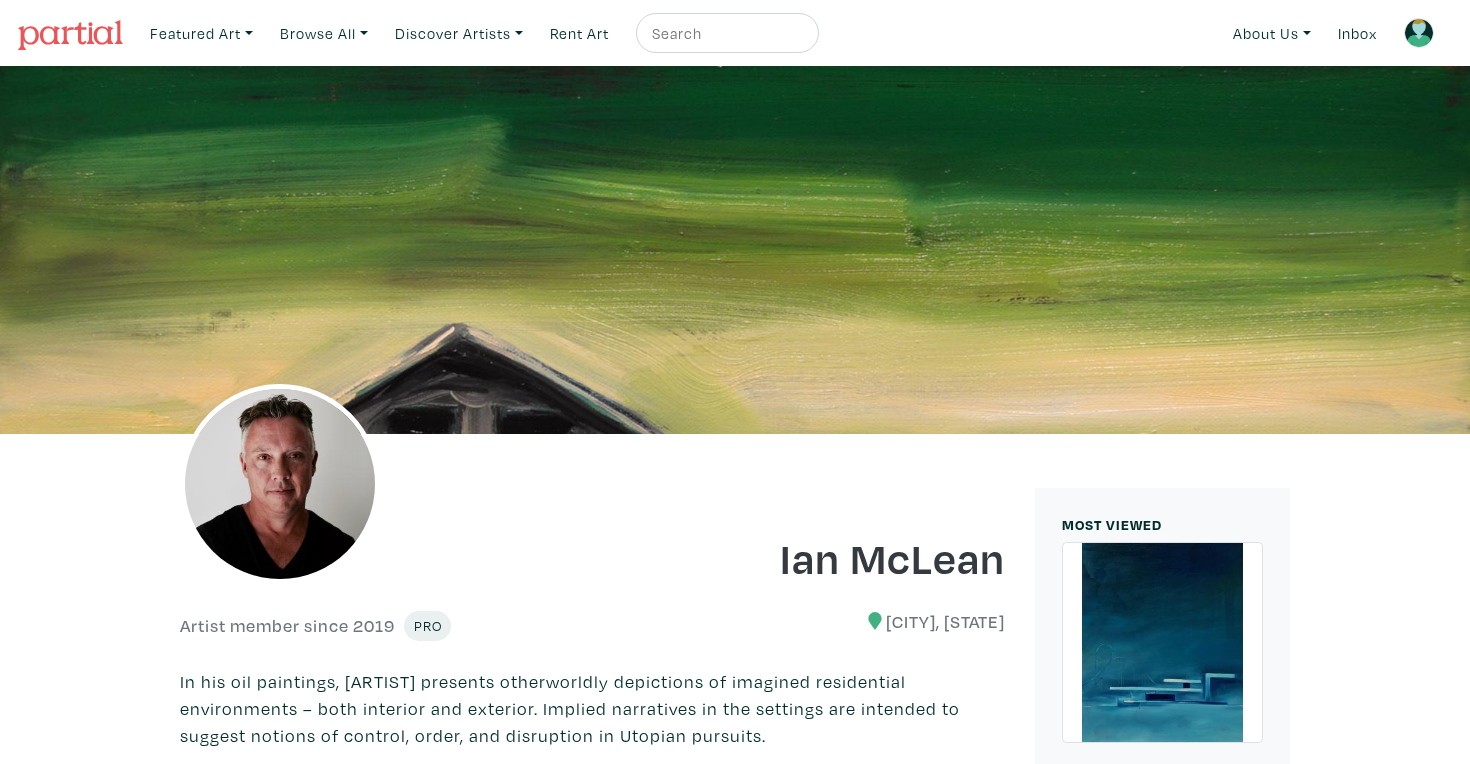 scroll, scrollTop: 0, scrollLeft: 0, axis: both 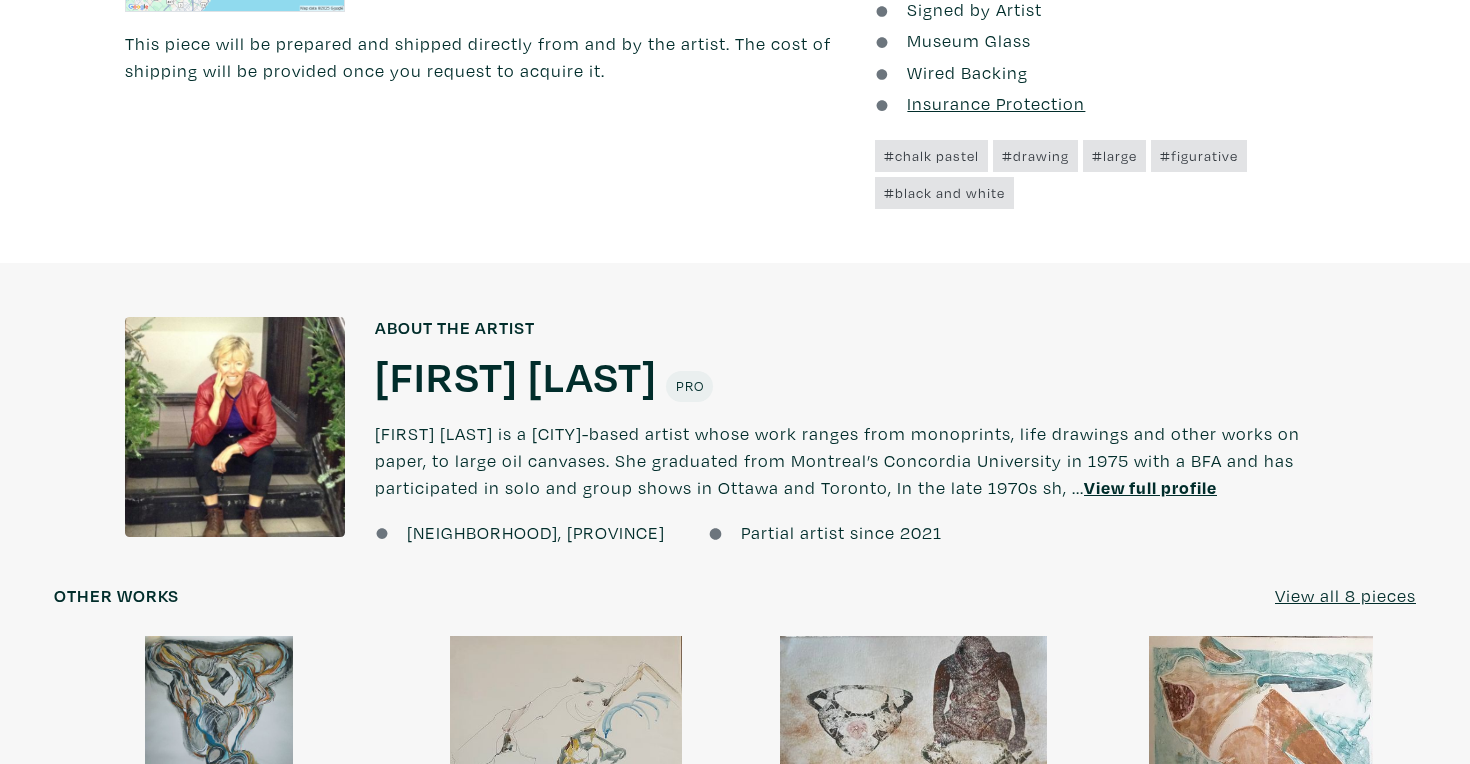 click on "View full profile" at bounding box center (1150, 487) 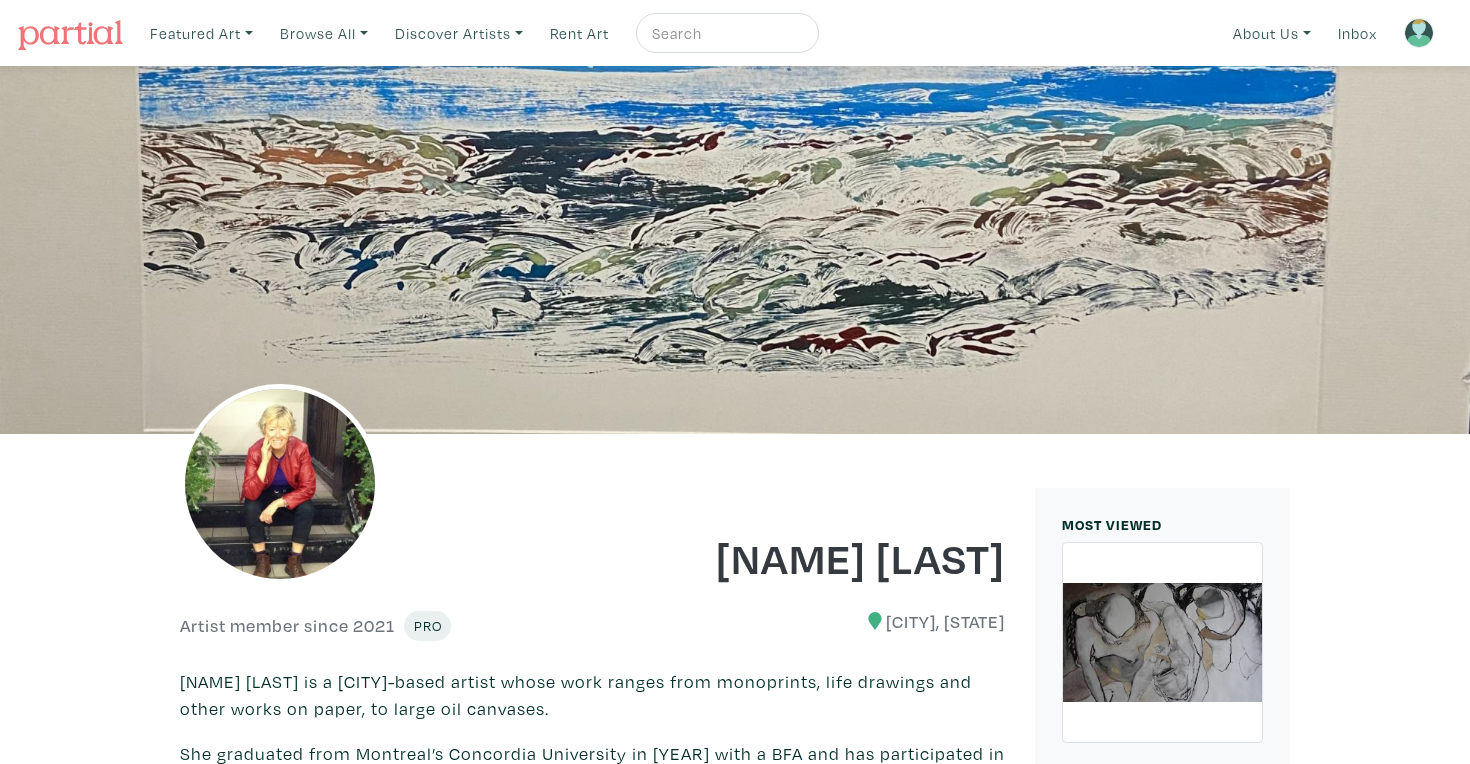 scroll, scrollTop: 0, scrollLeft: 0, axis: both 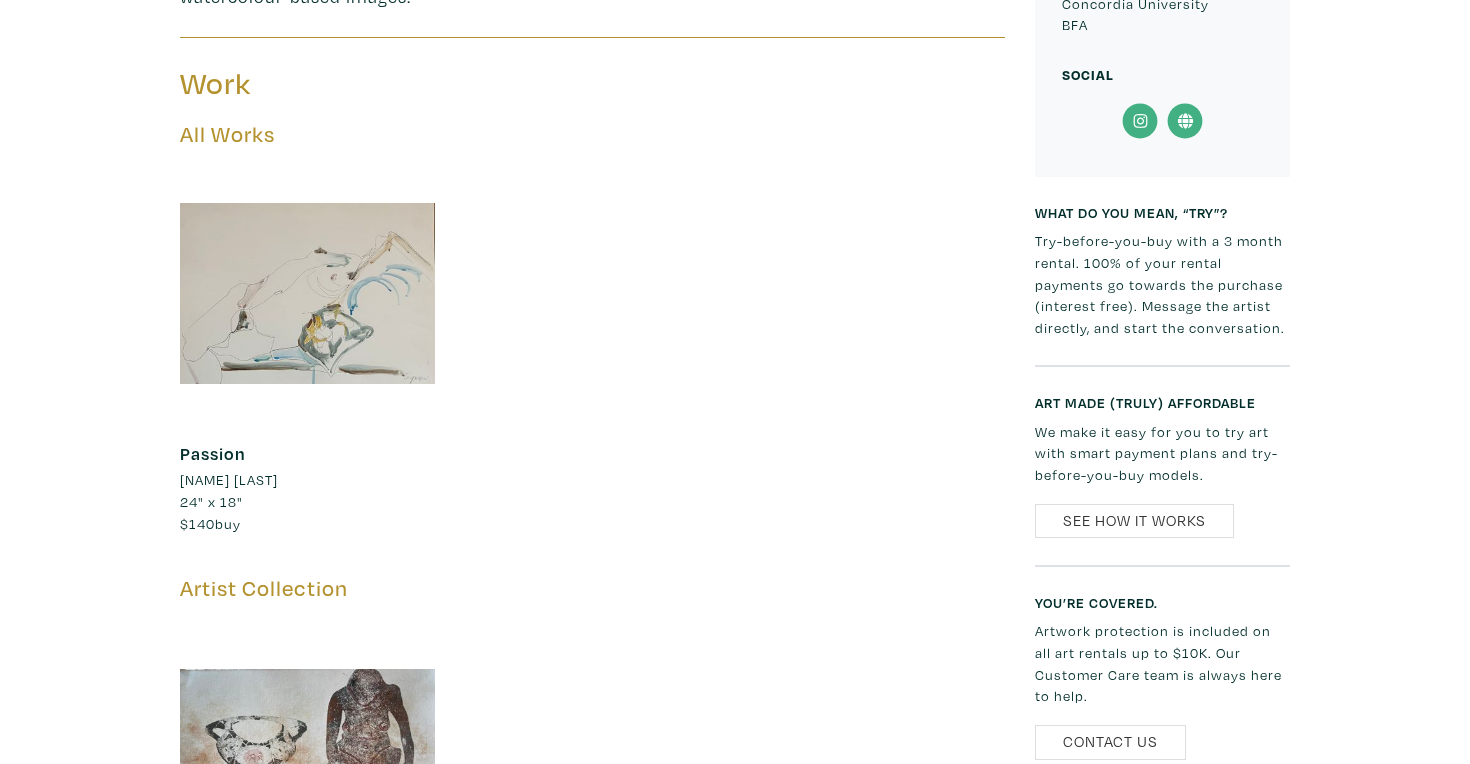 click at bounding box center (307, 293) 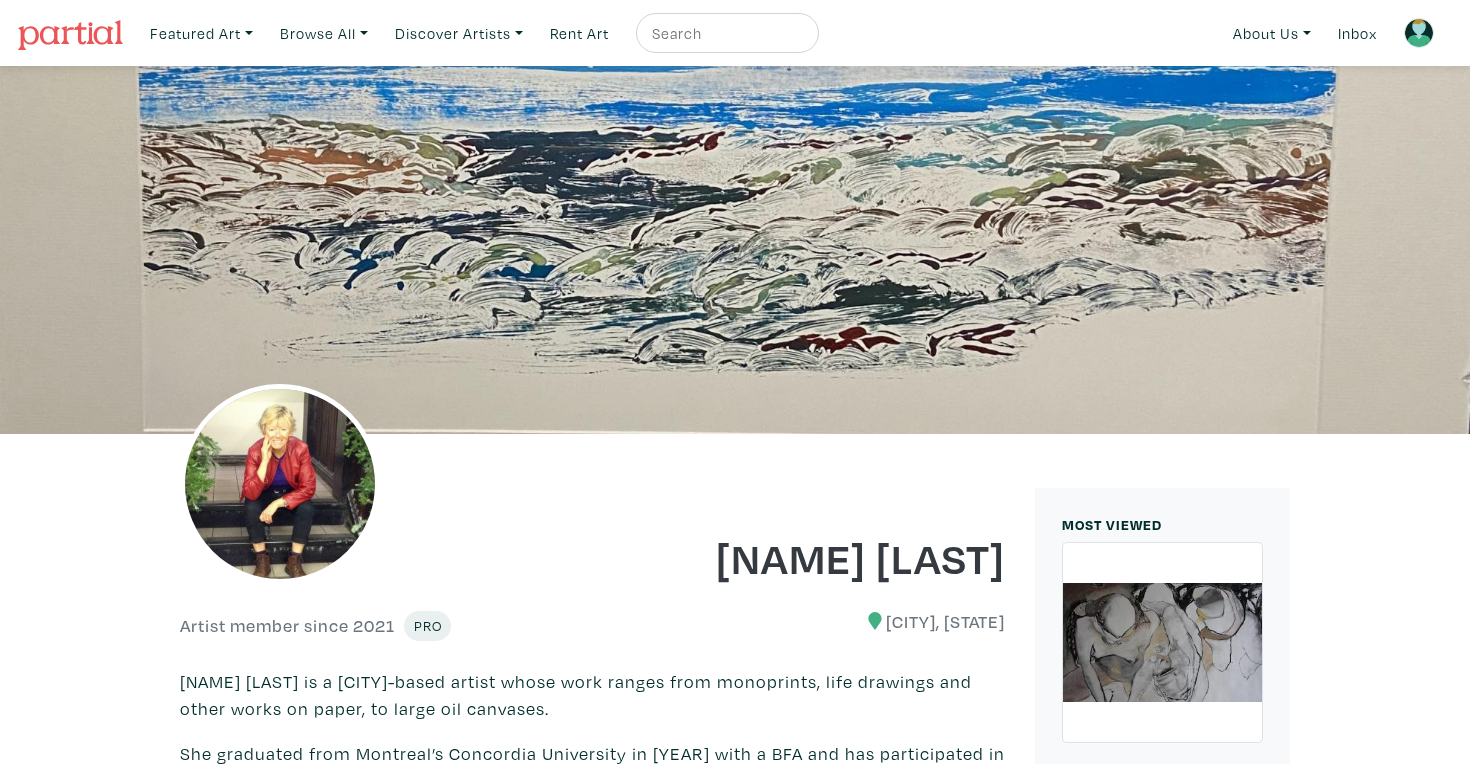 scroll, scrollTop: 0, scrollLeft: 0, axis: both 